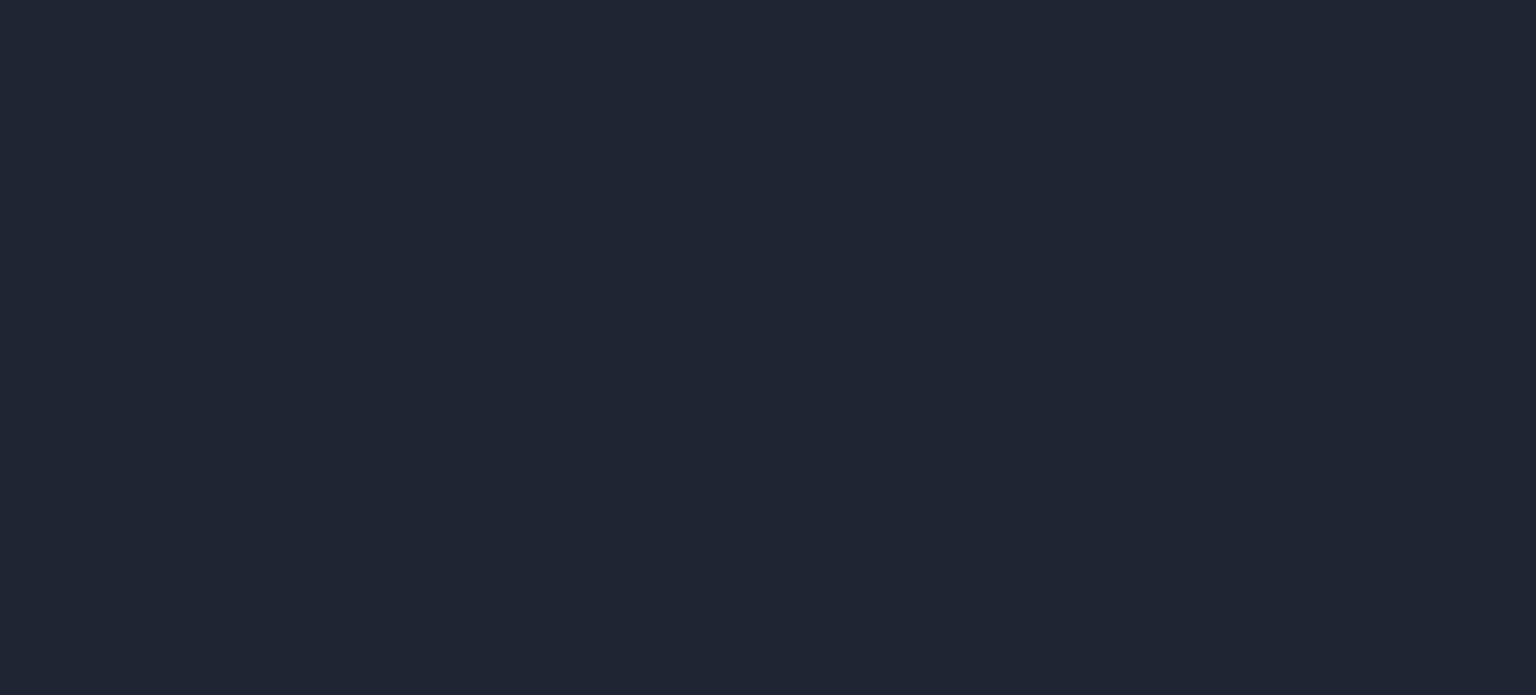 scroll, scrollTop: 0, scrollLeft: 0, axis: both 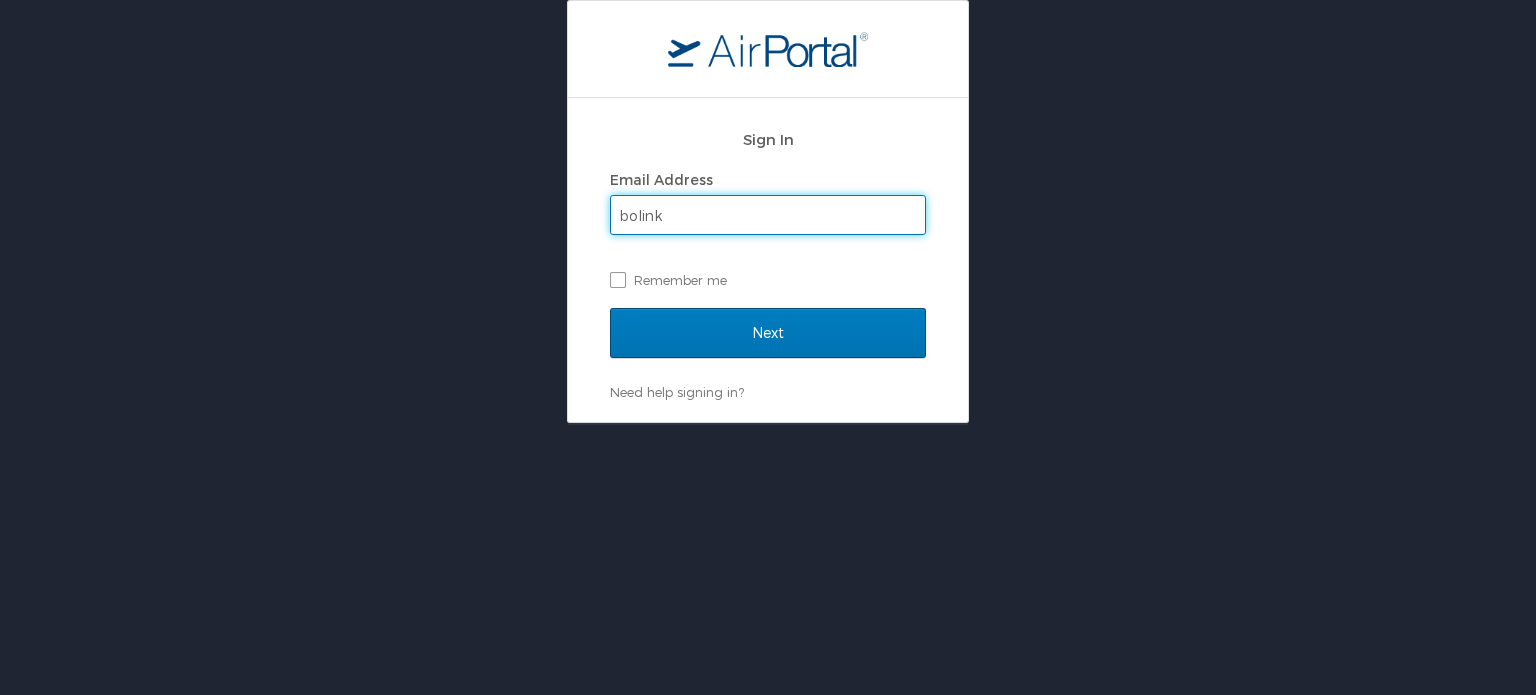 type on "bolink" 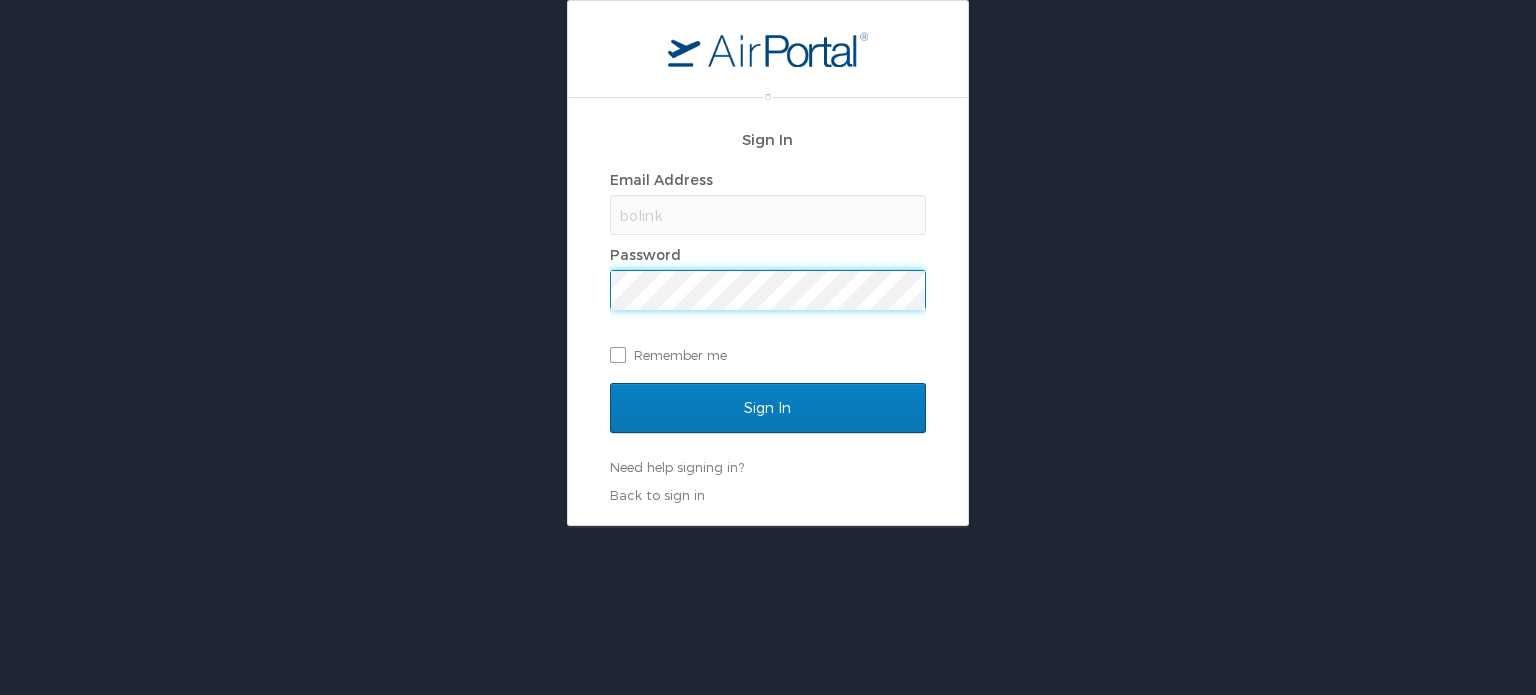 scroll, scrollTop: 0, scrollLeft: 0, axis: both 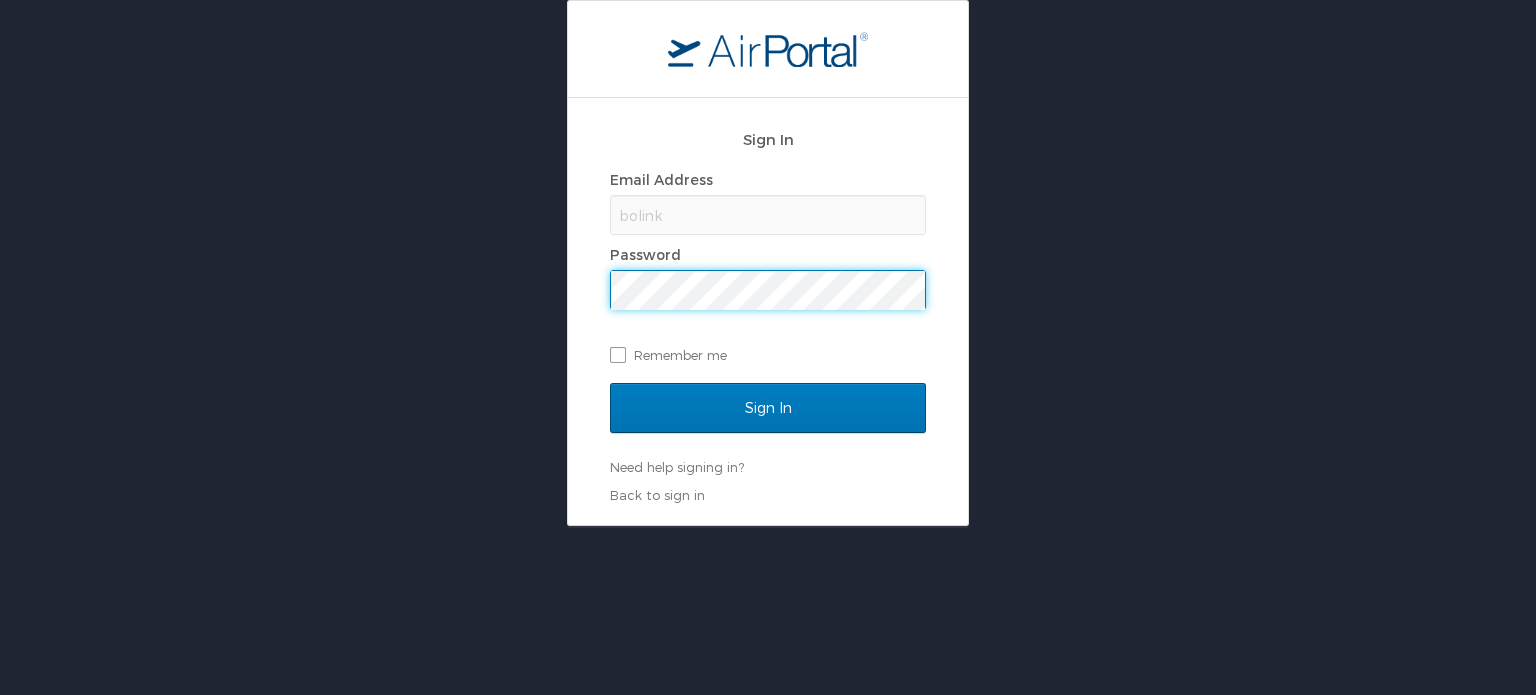 click on "Sign In" at bounding box center [768, 408] 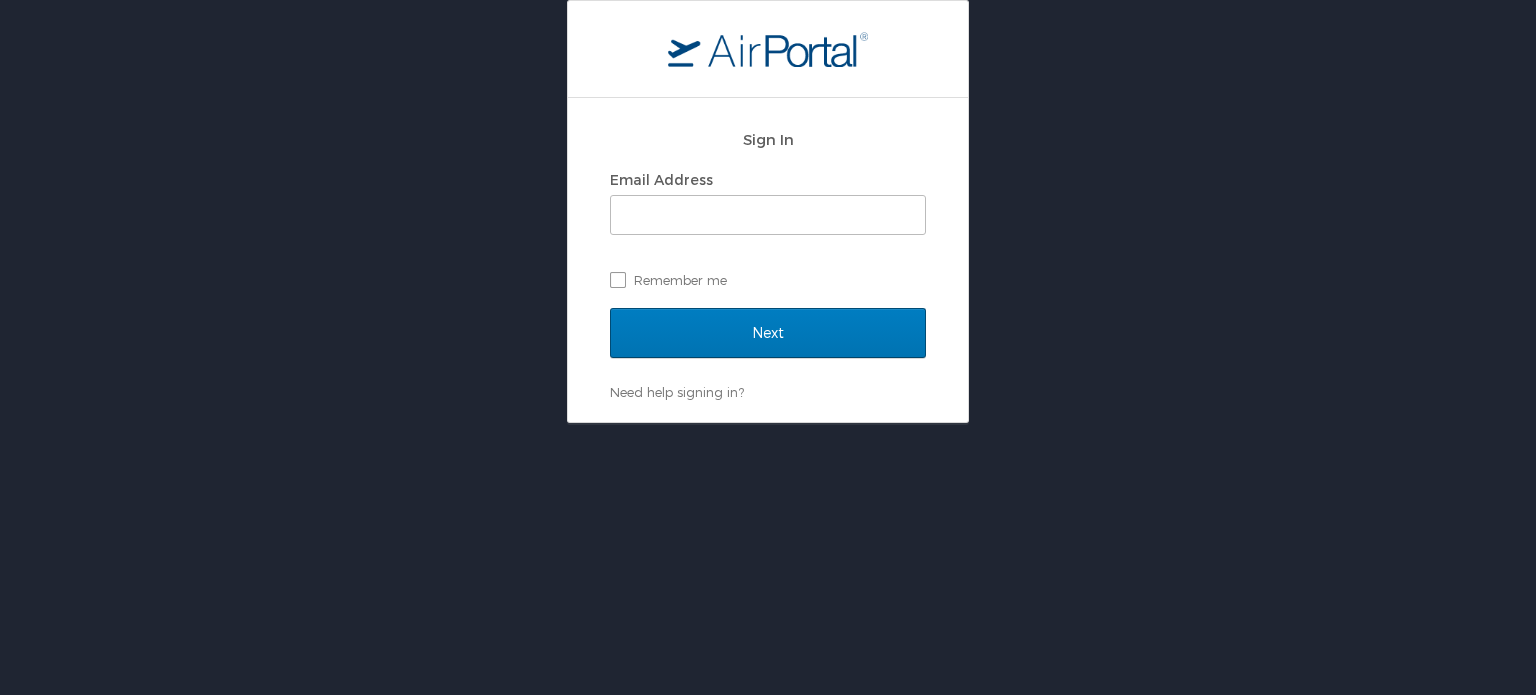 scroll, scrollTop: 0, scrollLeft: 0, axis: both 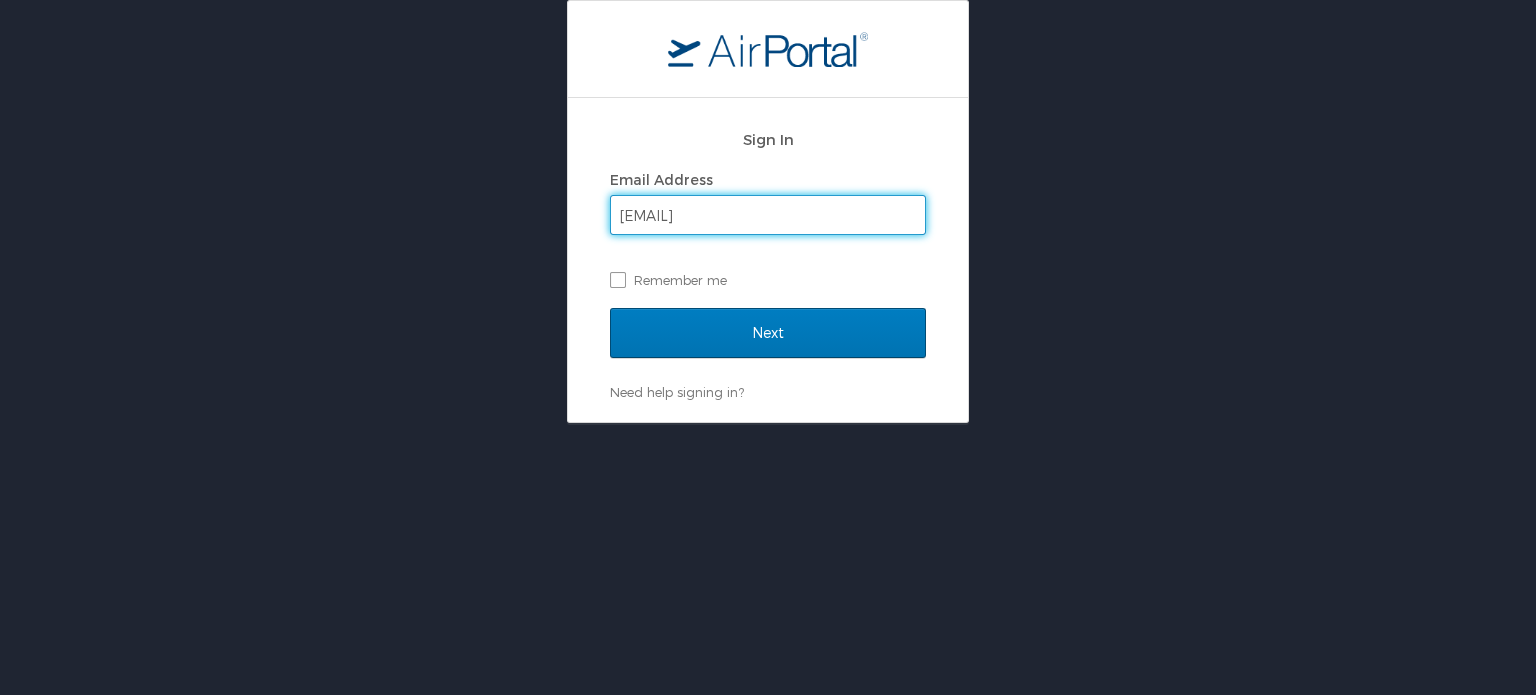 type on "[EMAIL]" 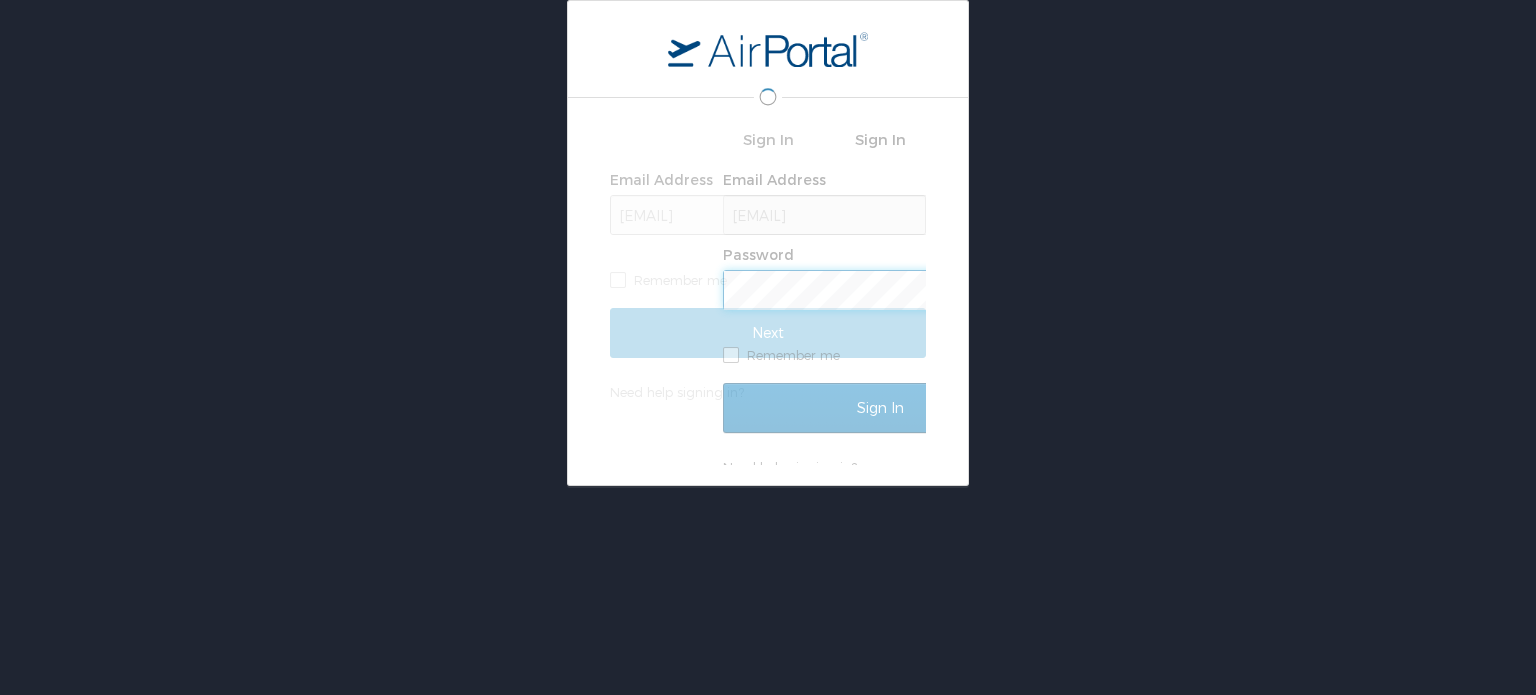 scroll, scrollTop: 0, scrollLeft: 0, axis: both 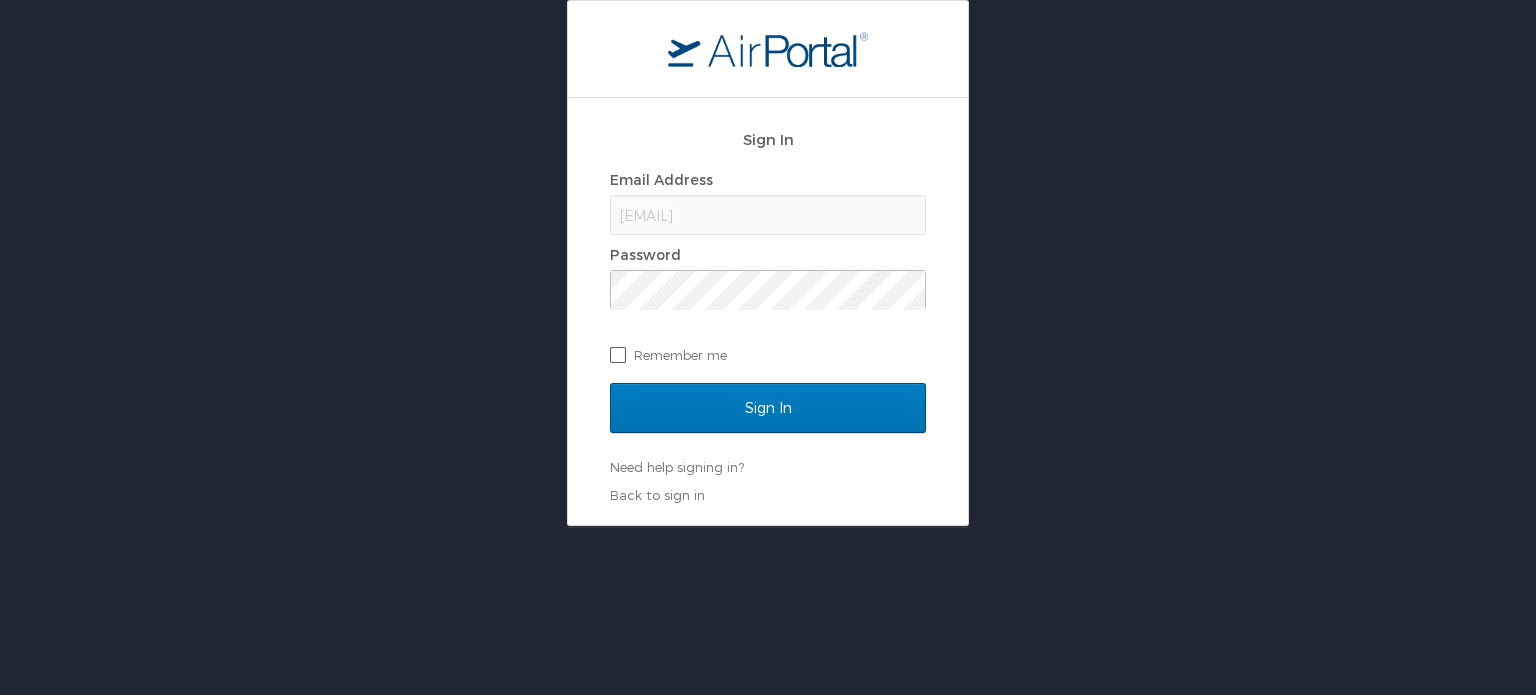 click on "Remember me" at bounding box center [768, 355] 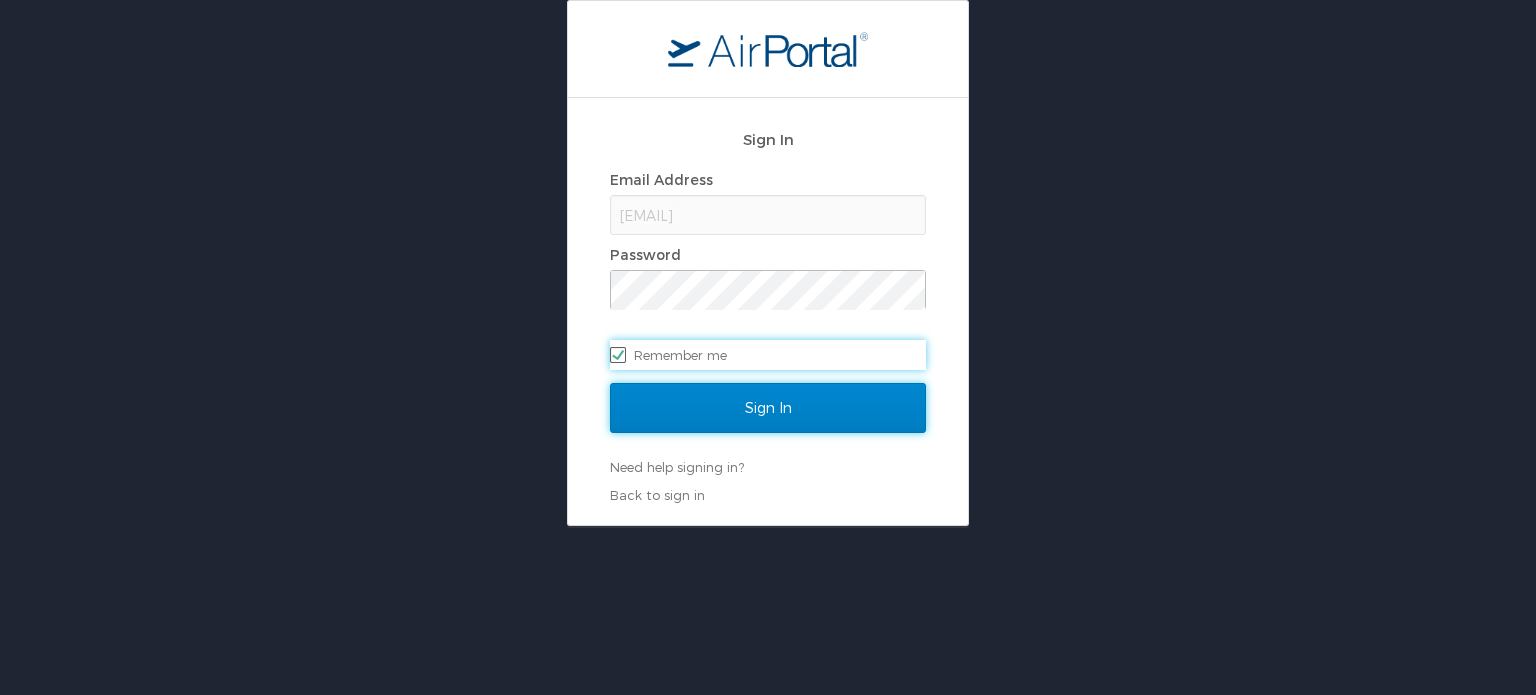 click on "Sign In" at bounding box center (768, 408) 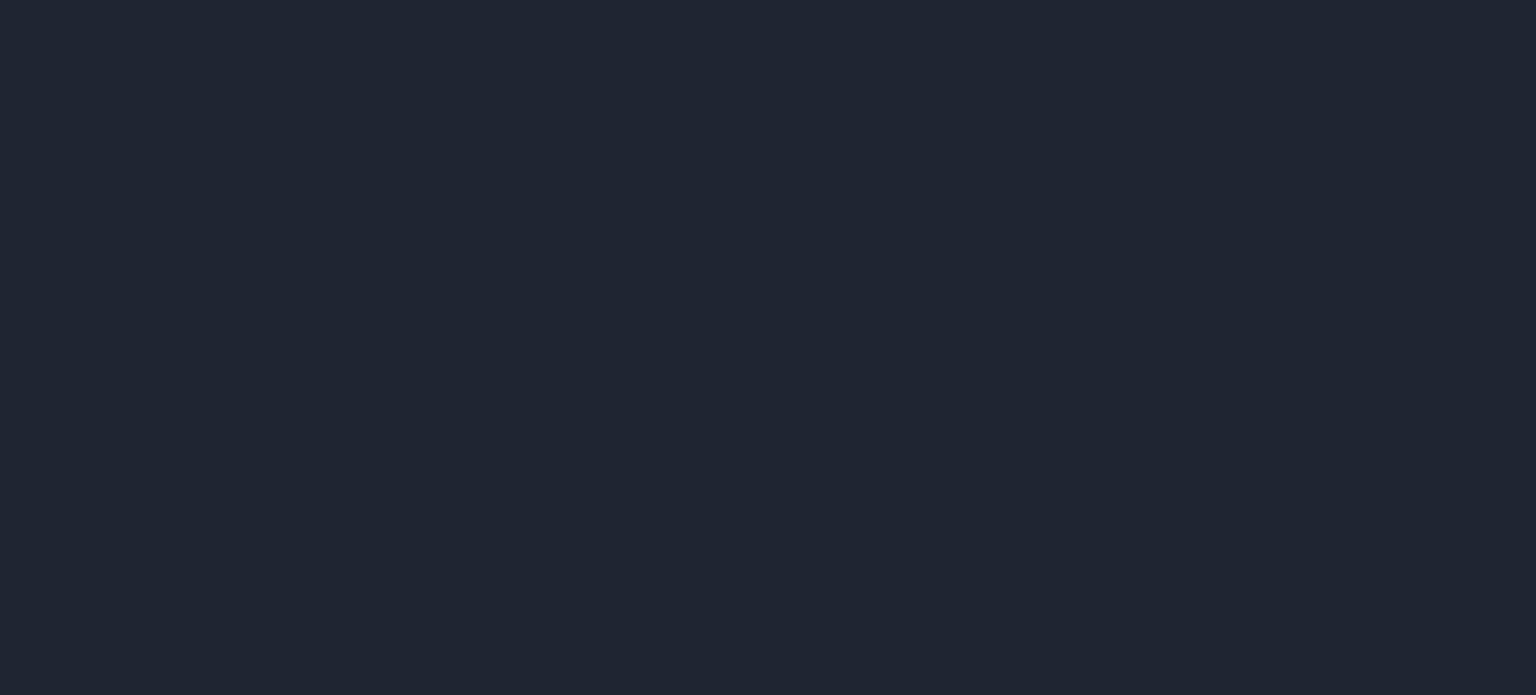 scroll, scrollTop: 0, scrollLeft: 0, axis: both 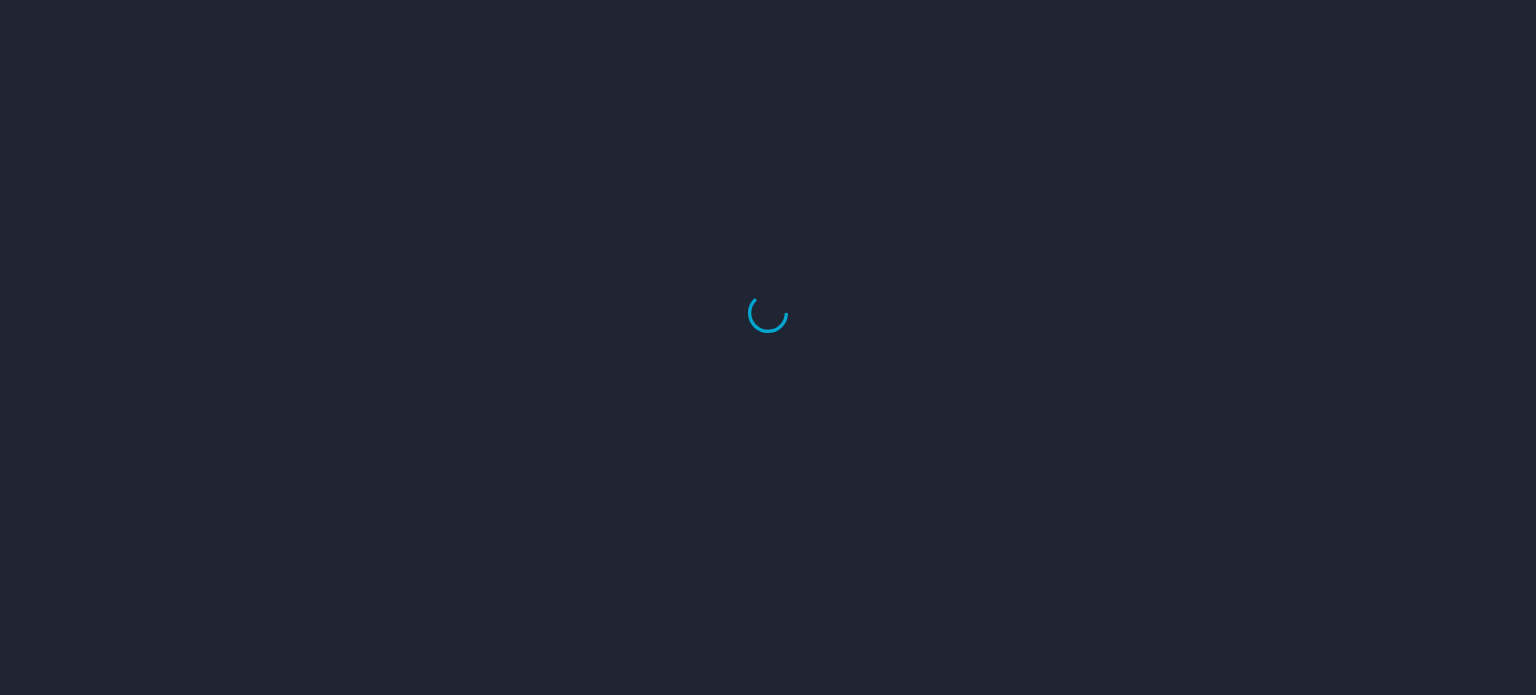 select on "US" 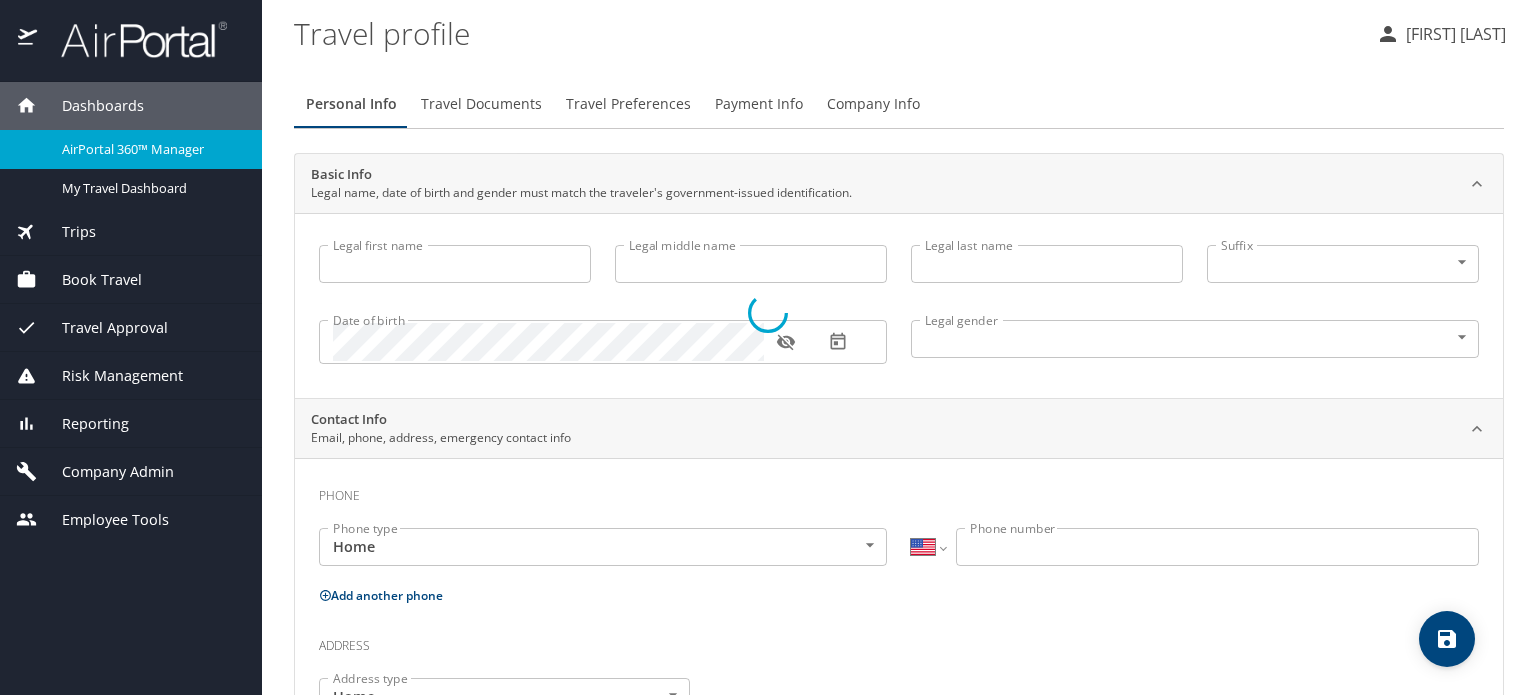 type on "Kelsea" 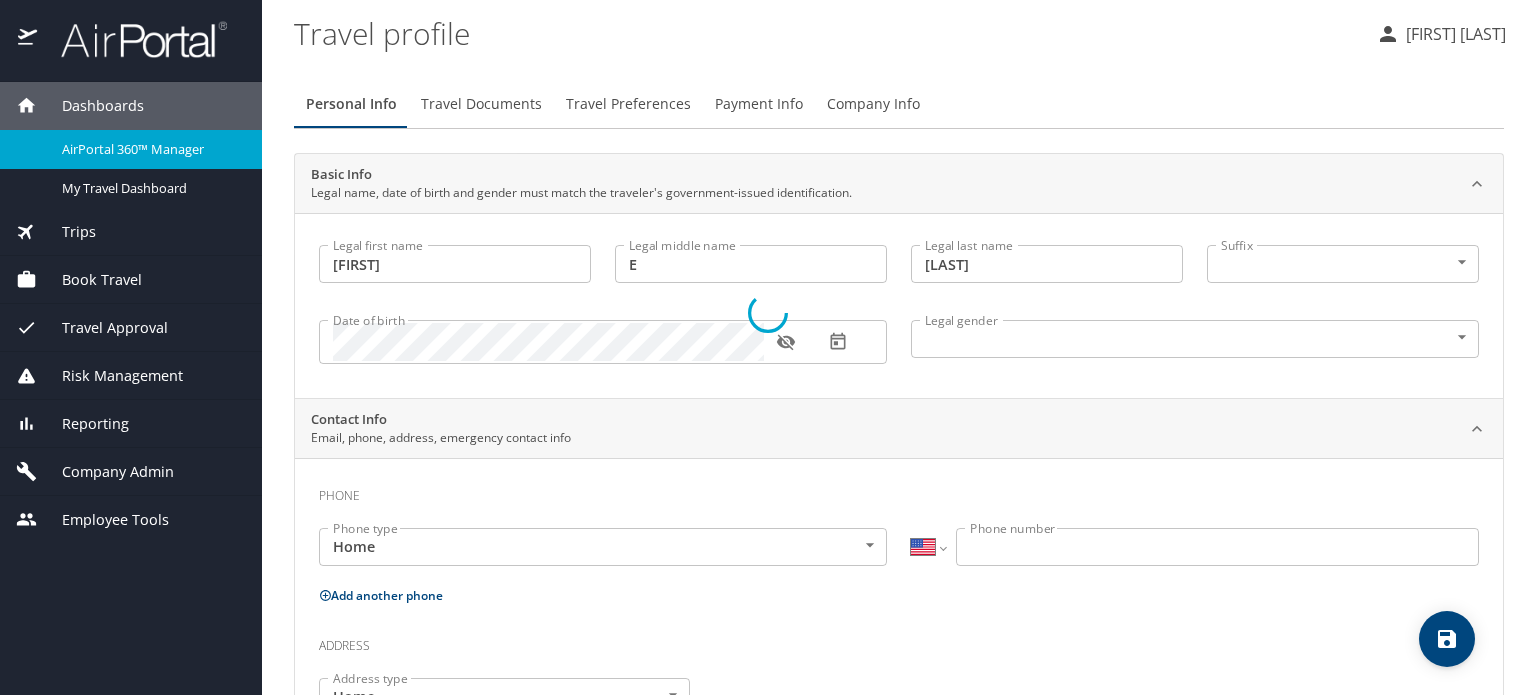 type on "Female" 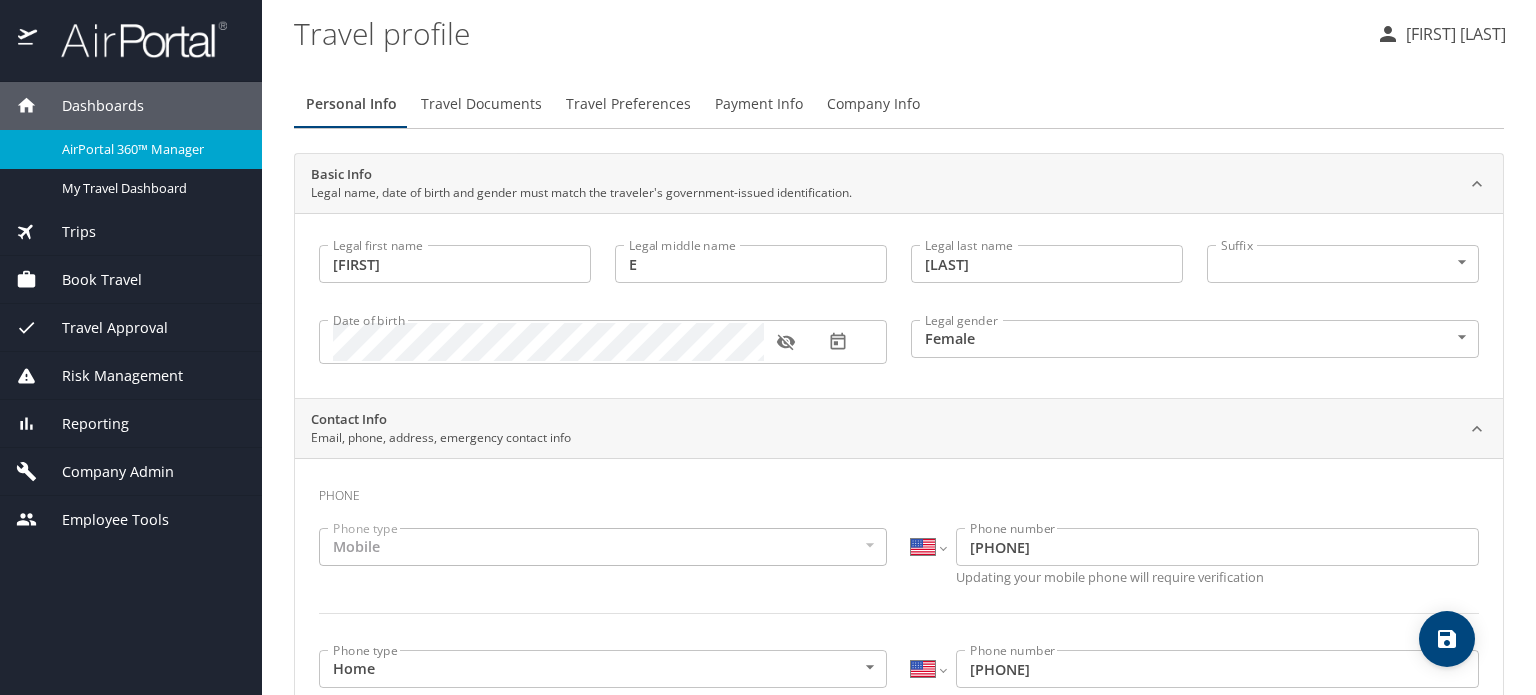 click on "Trips" at bounding box center (66, 232) 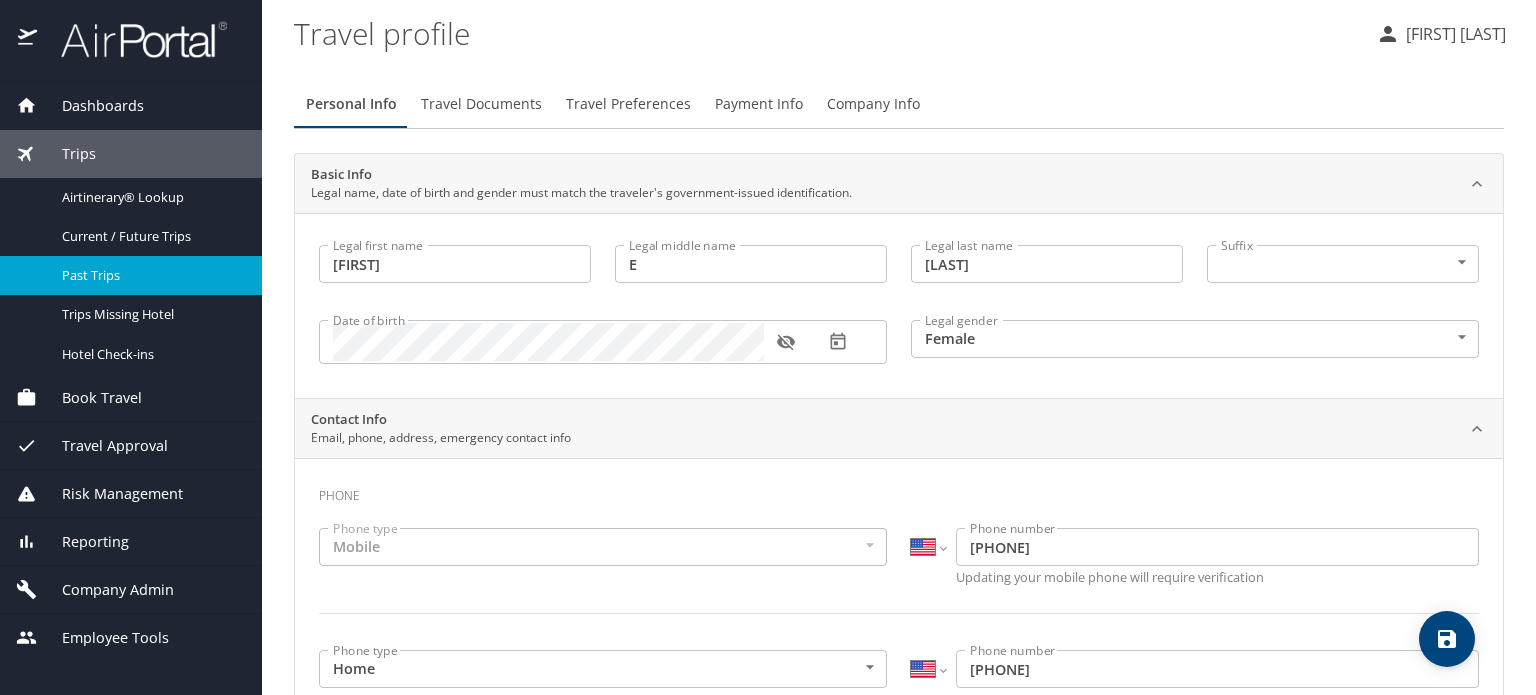 click on "Past Trips" at bounding box center [150, 275] 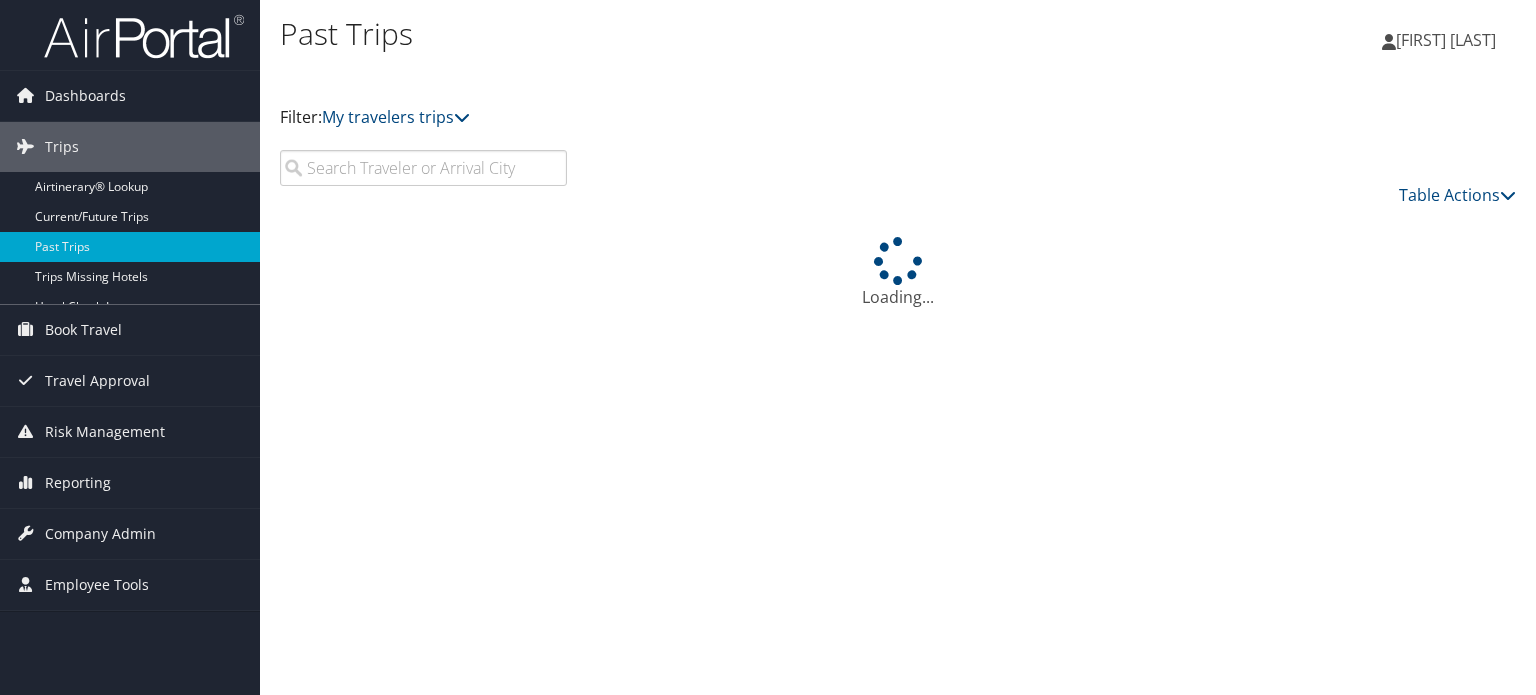 scroll, scrollTop: 0, scrollLeft: 0, axis: both 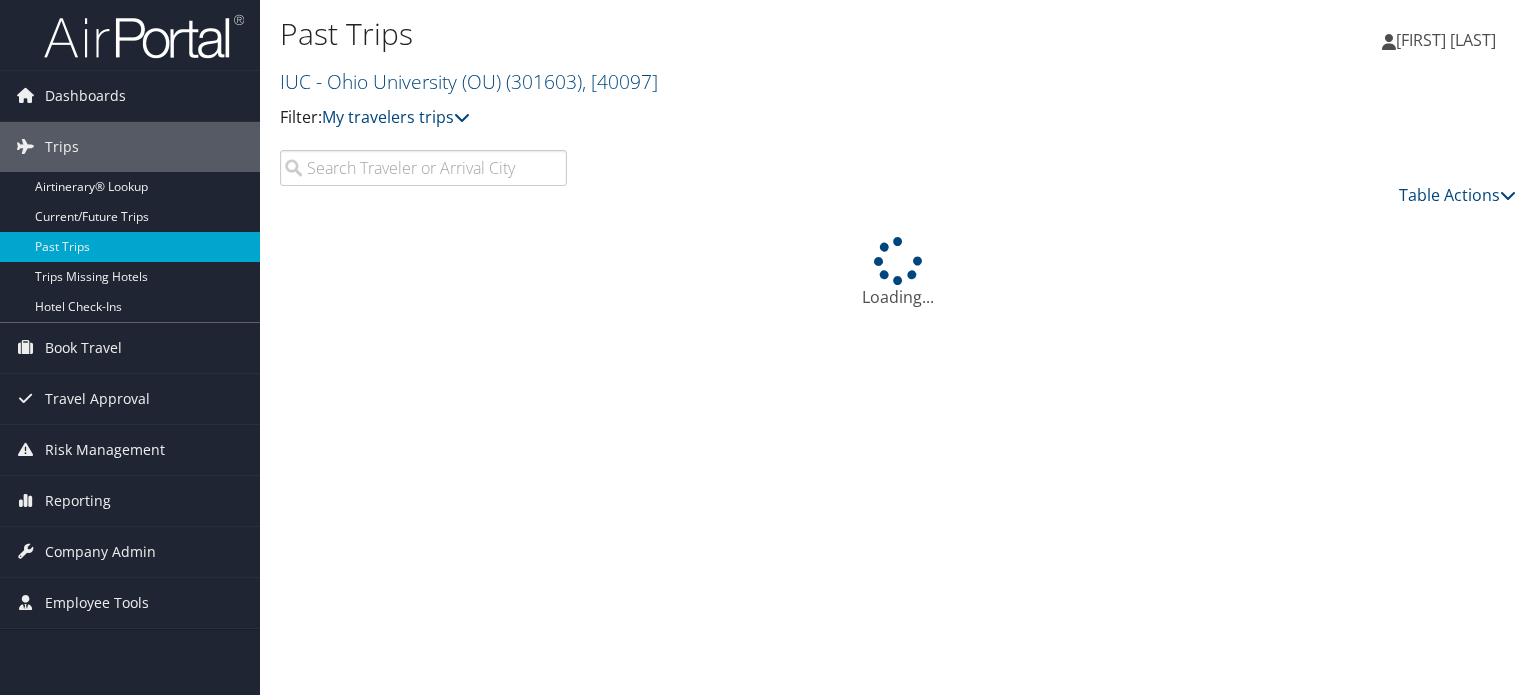 click at bounding box center [423, 168] 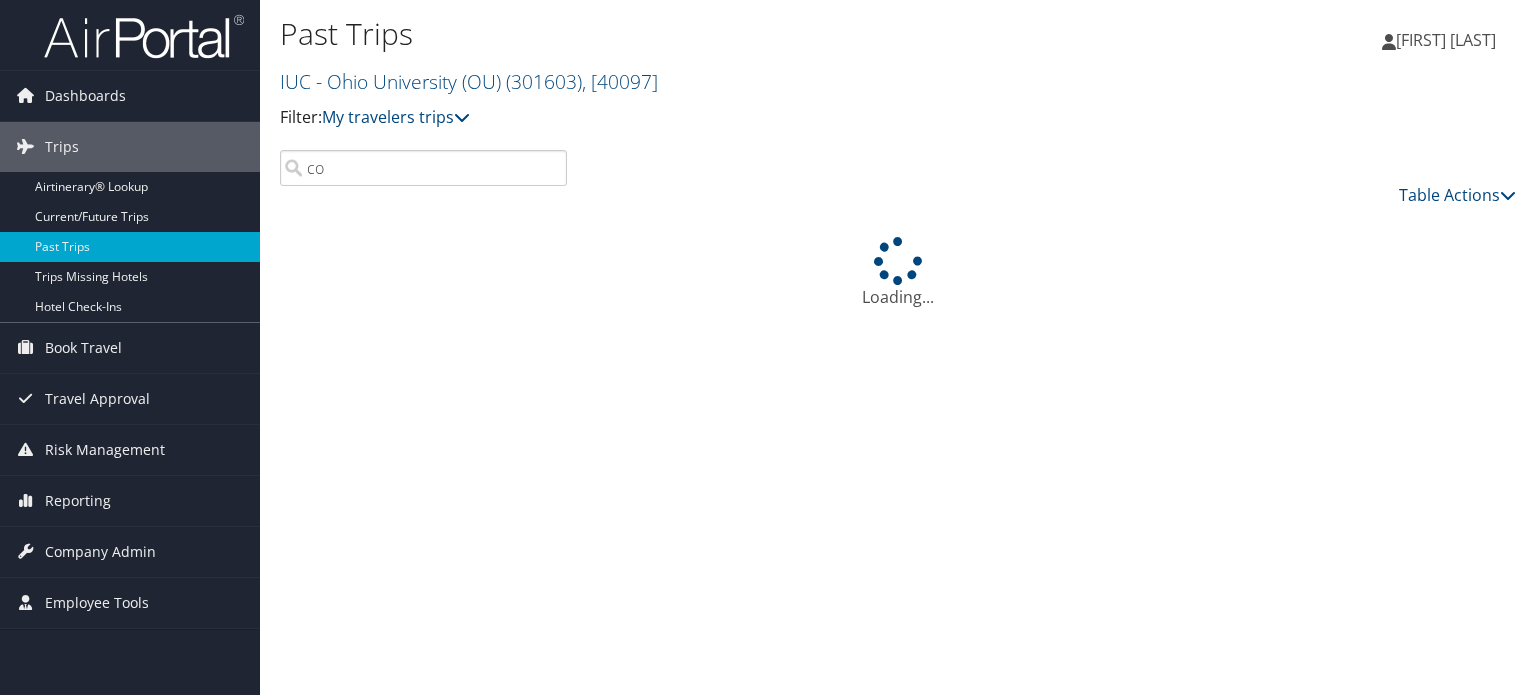 type on "c" 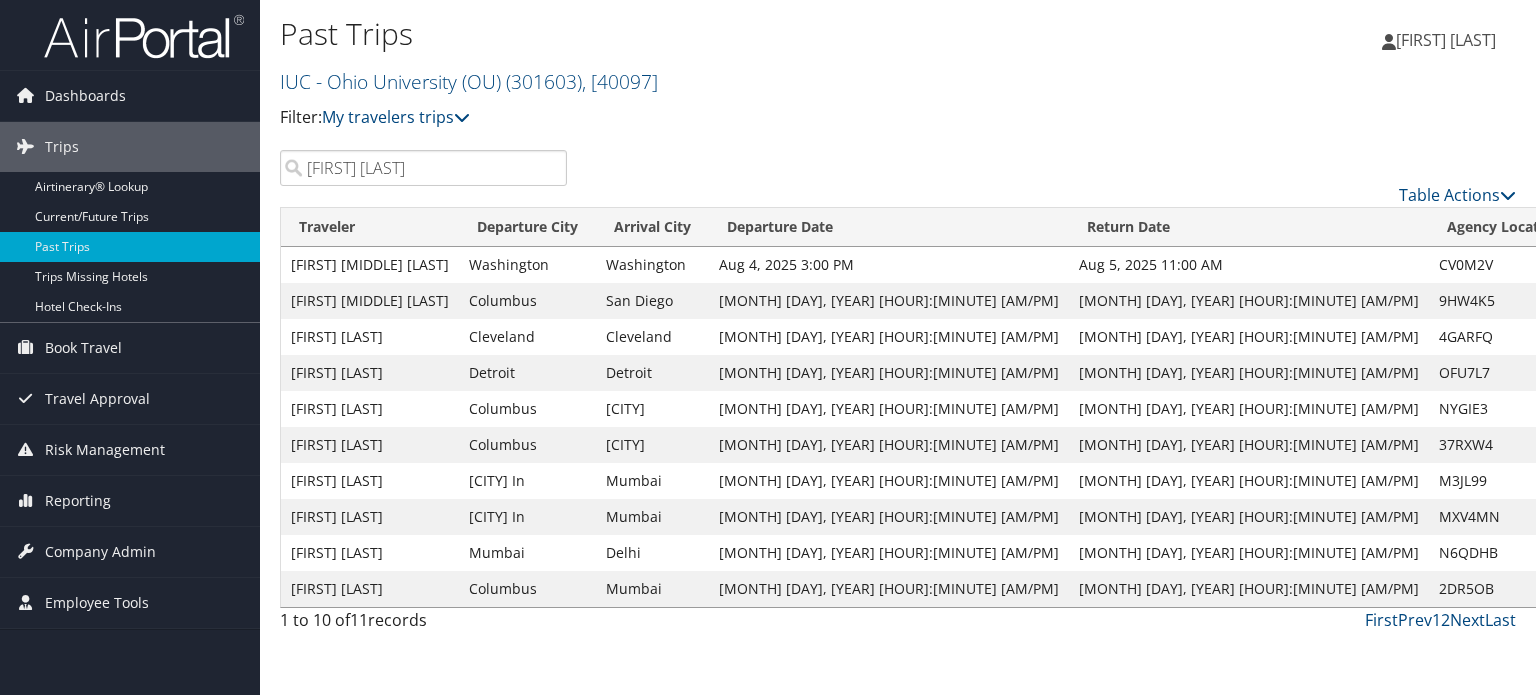type on "Brian Collins" 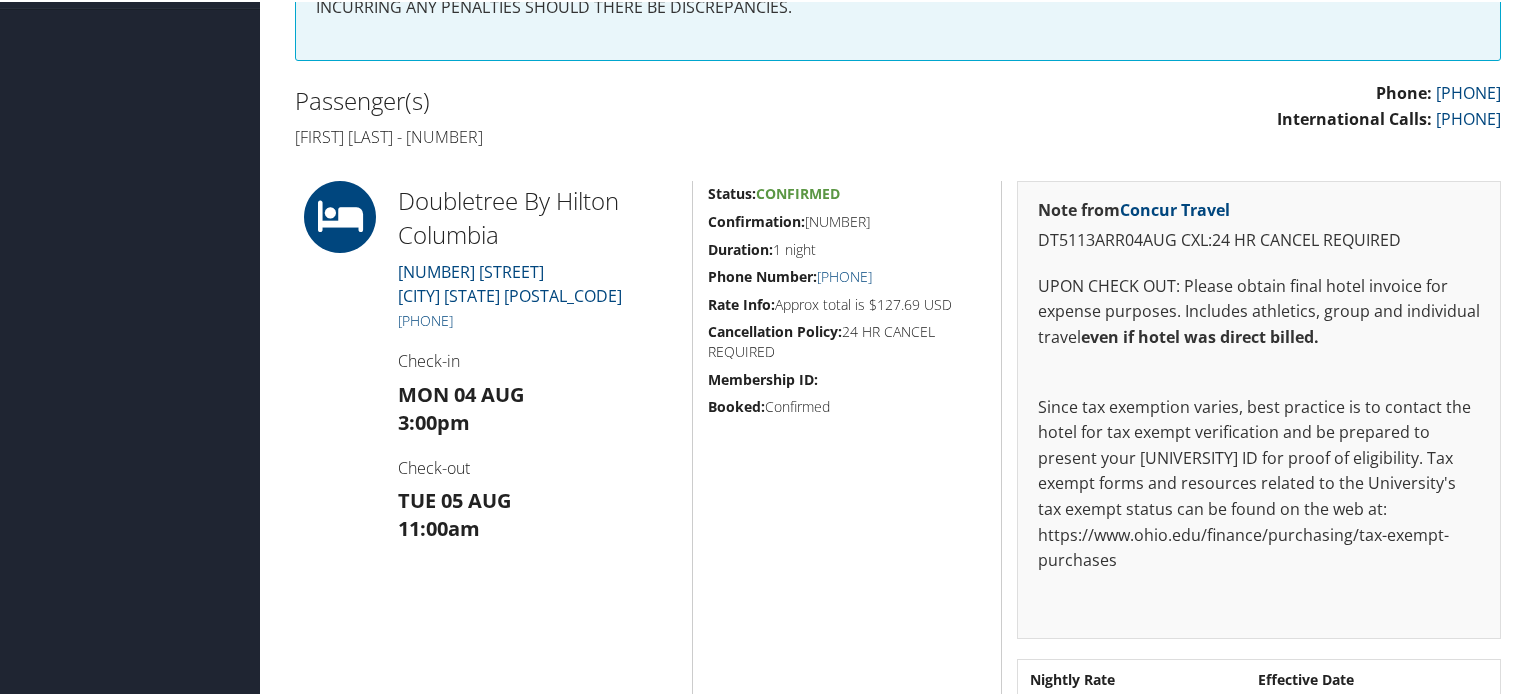 scroll, scrollTop: 500, scrollLeft: 0, axis: vertical 